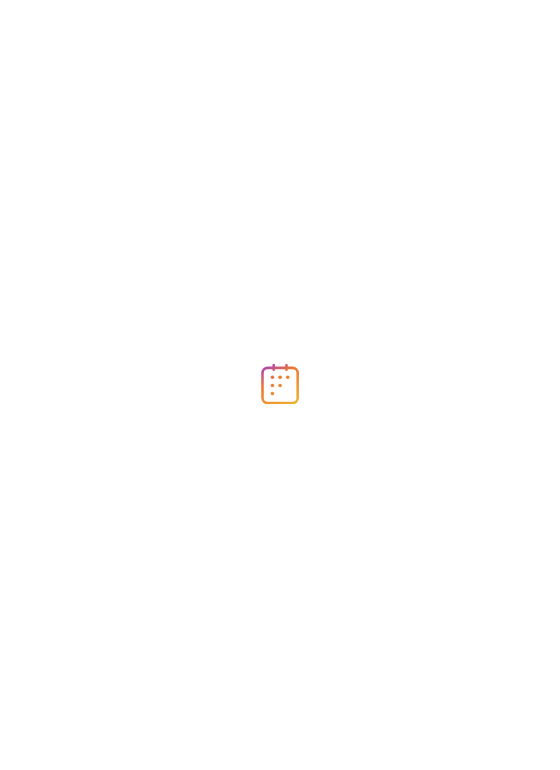 scroll, scrollTop: 0, scrollLeft: 0, axis: both 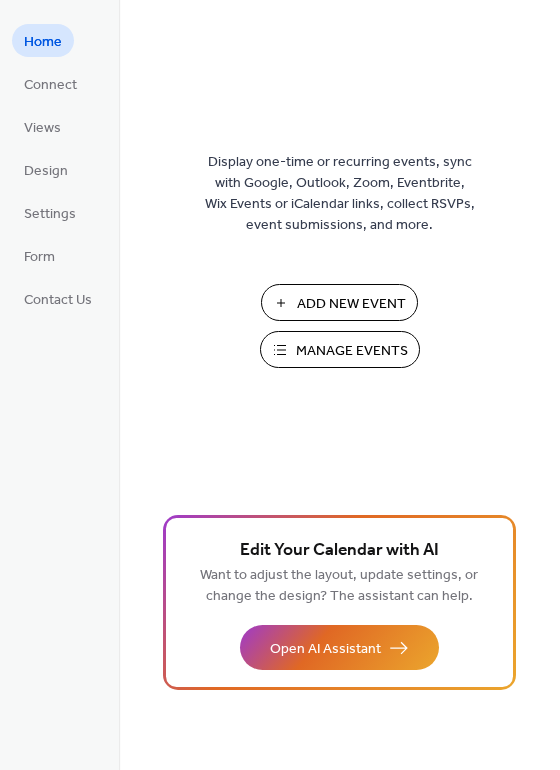 click on "Add New Event" at bounding box center (351, 304) 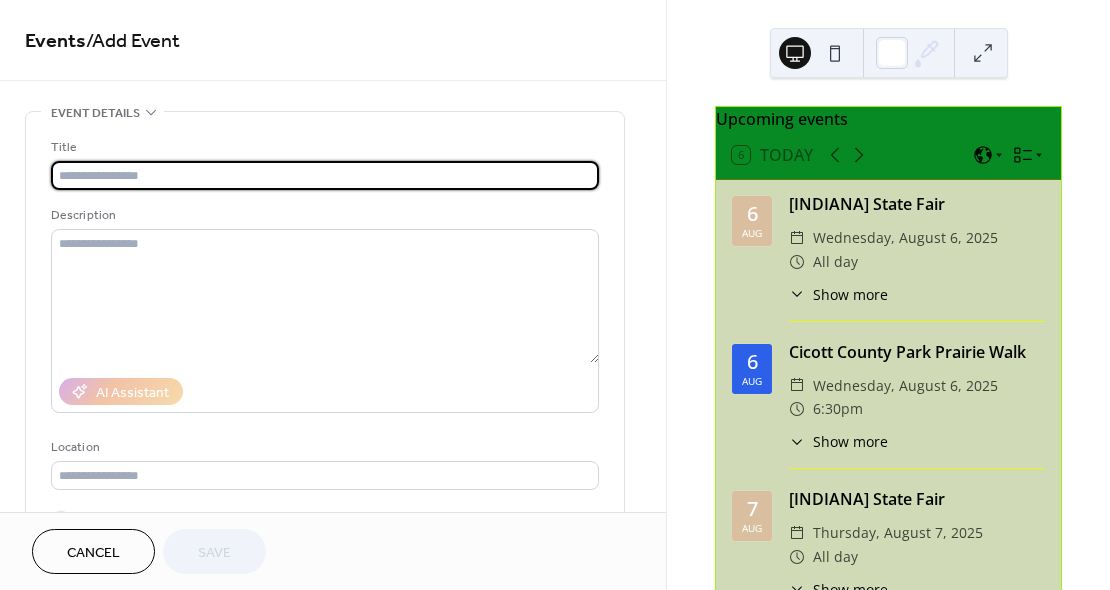 scroll, scrollTop: 0, scrollLeft: 0, axis: both 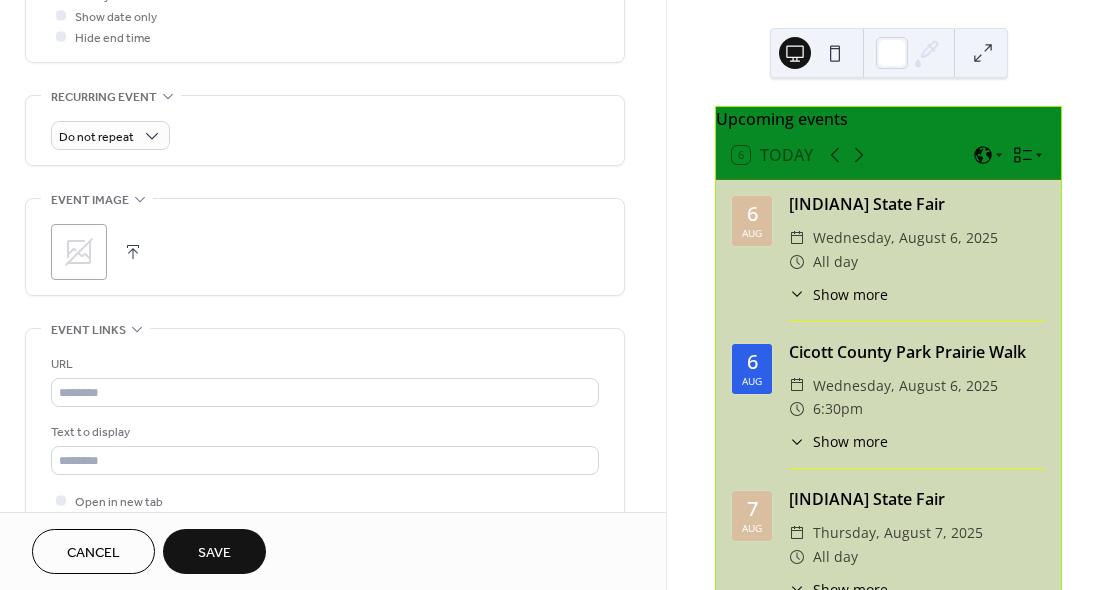 type on "**********" 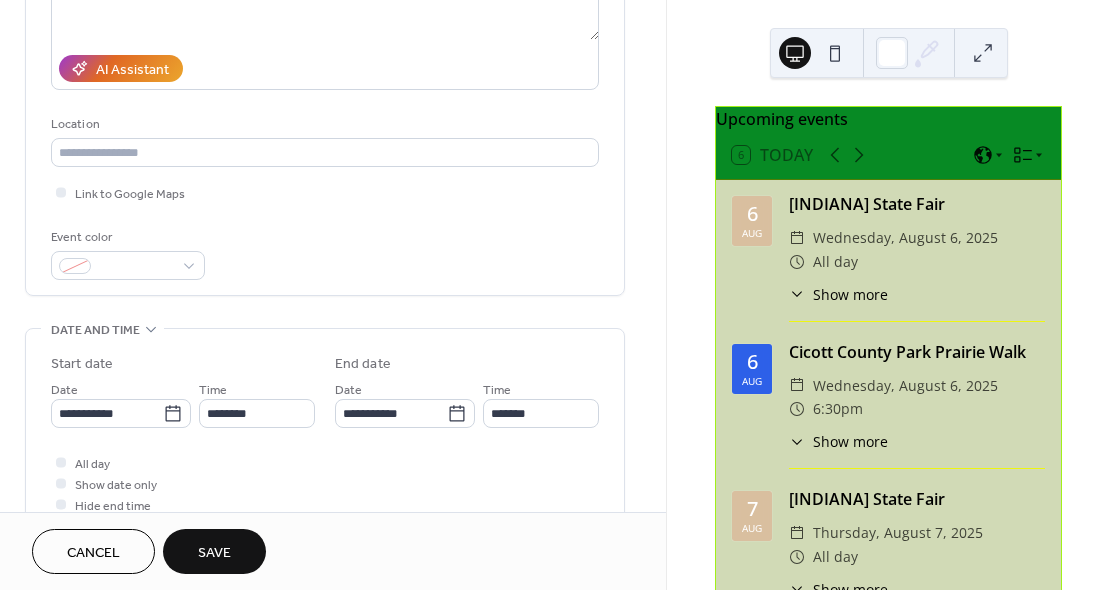 scroll, scrollTop: 321, scrollLeft: 0, axis: vertical 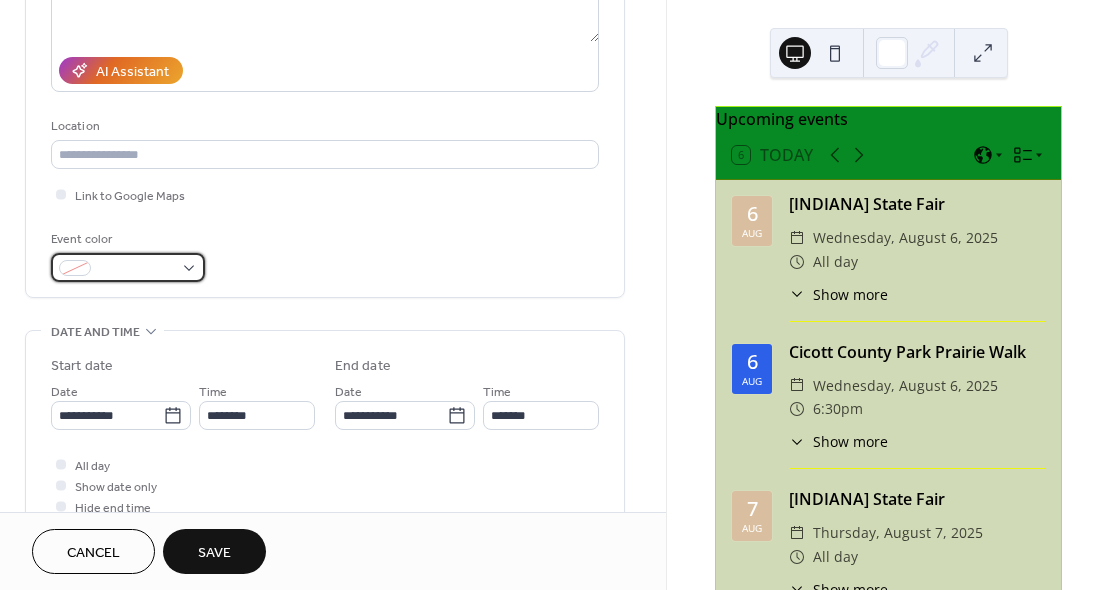 click at bounding box center (128, 267) 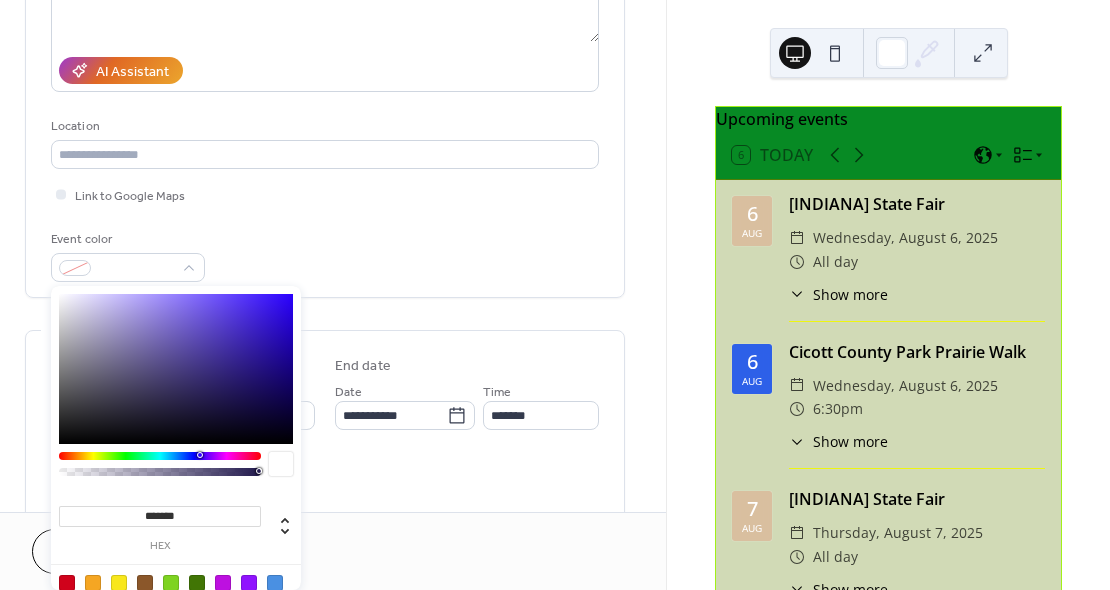 drag, startPoint x: 132, startPoint y: 517, endPoint x: 255, endPoint y: 495, distance: 124.95199 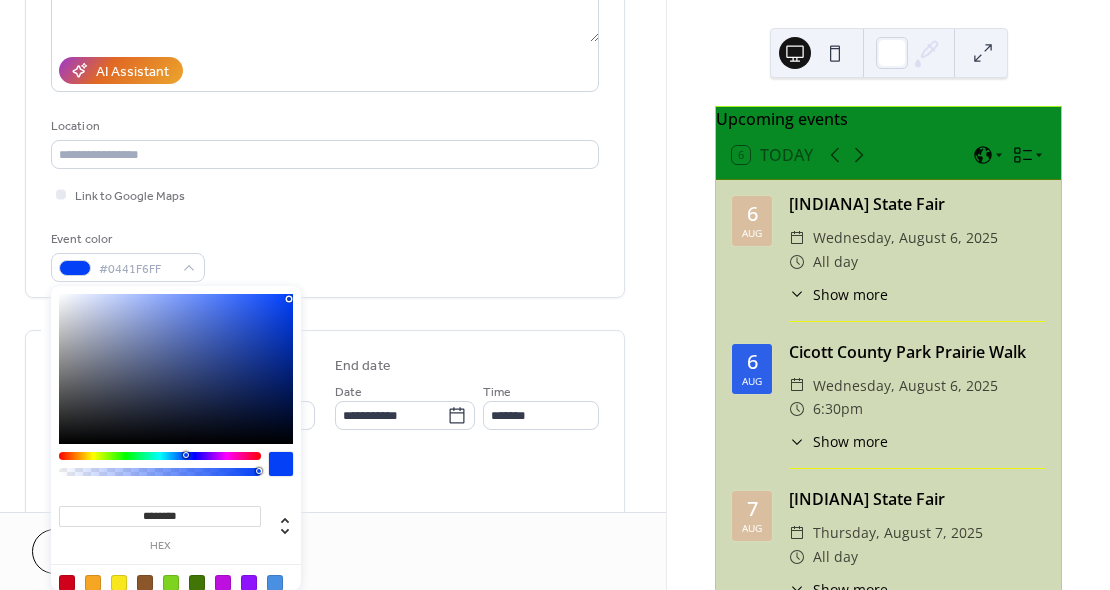 type on "*******" 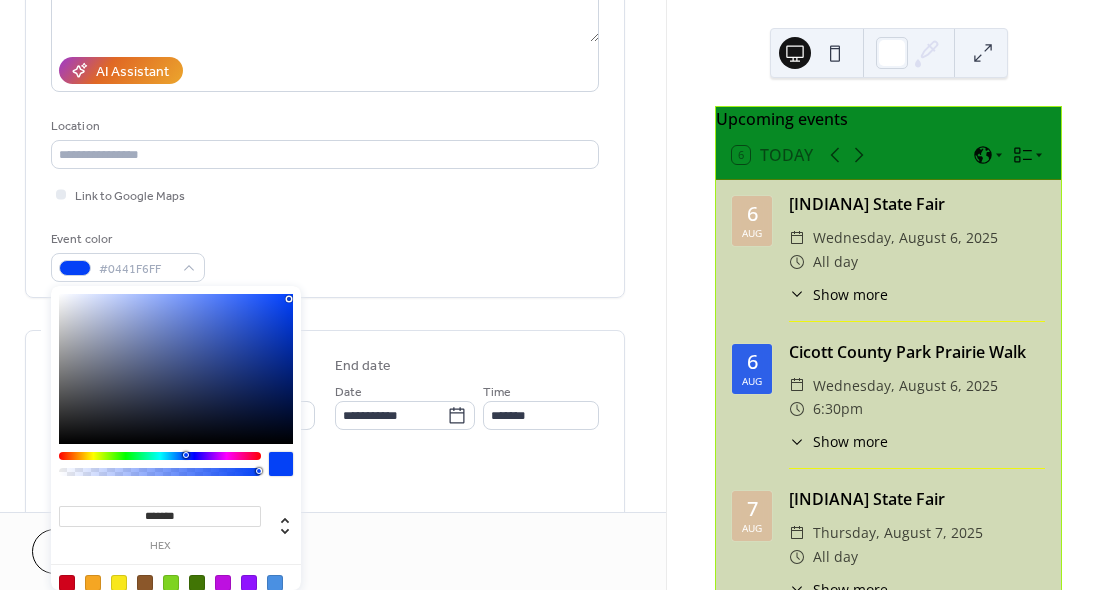 click at bounding box center (281, 464) 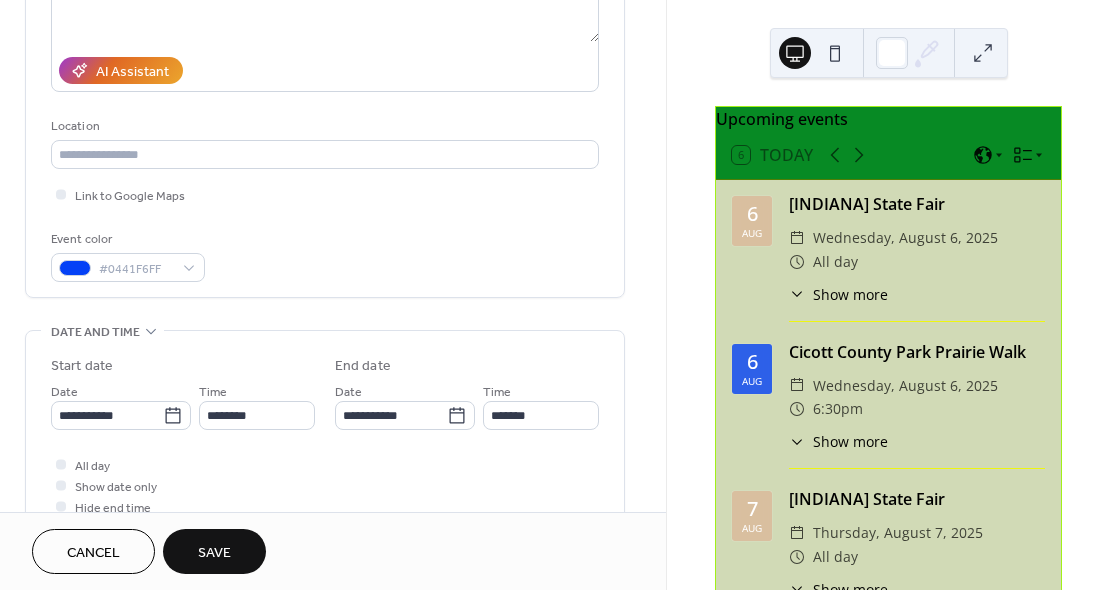 click on "All day Show date only Hide end time" at bounding box center (325, 485) 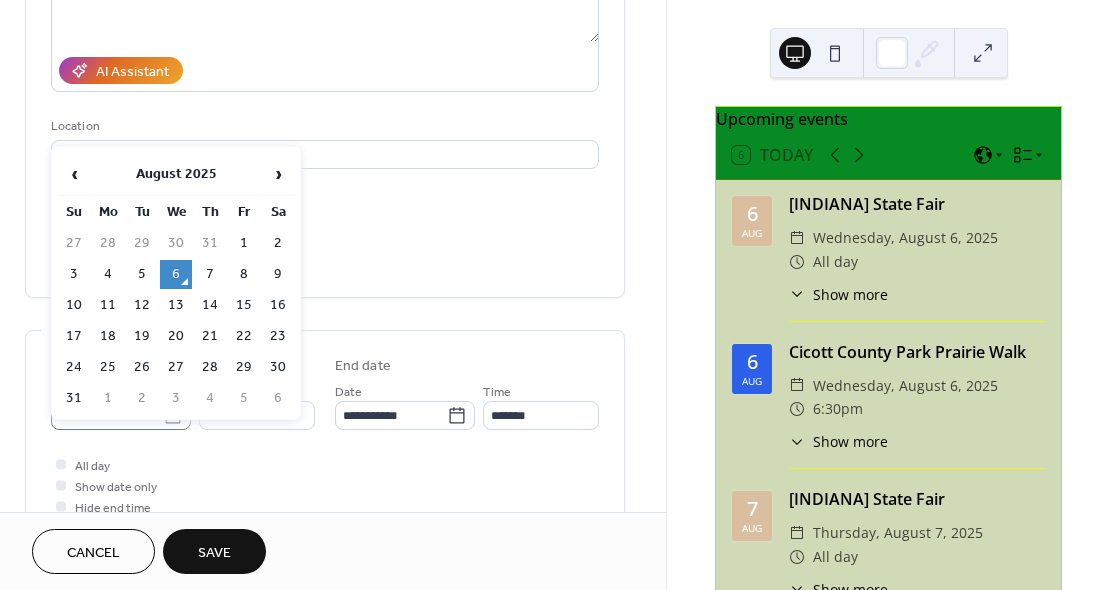 click on "**********" at bounding box center [555, 295] 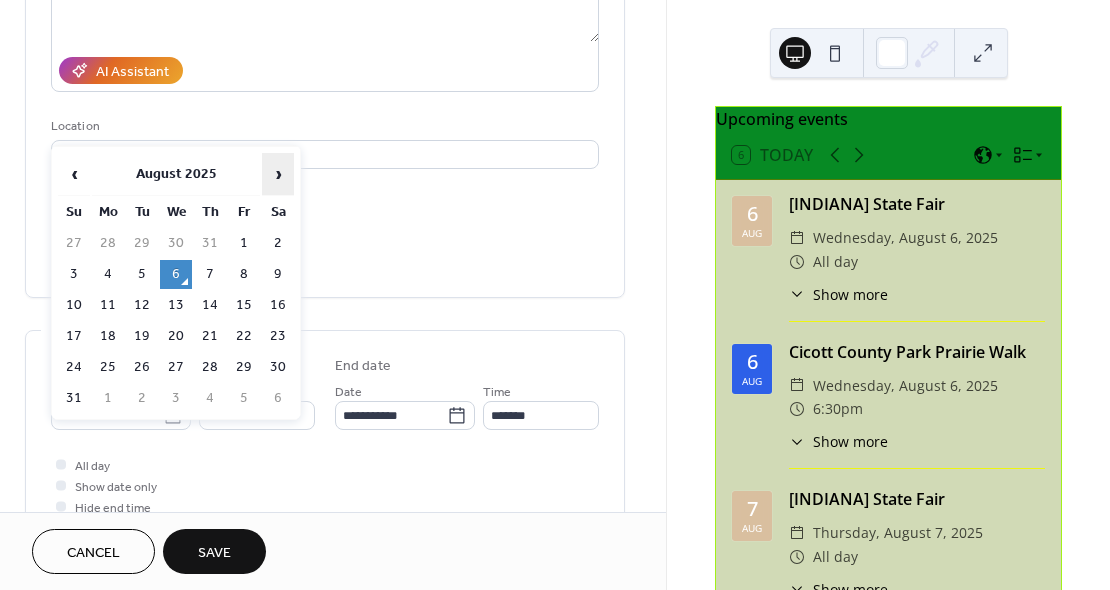 click on "›" at bounding box center [278, 174] 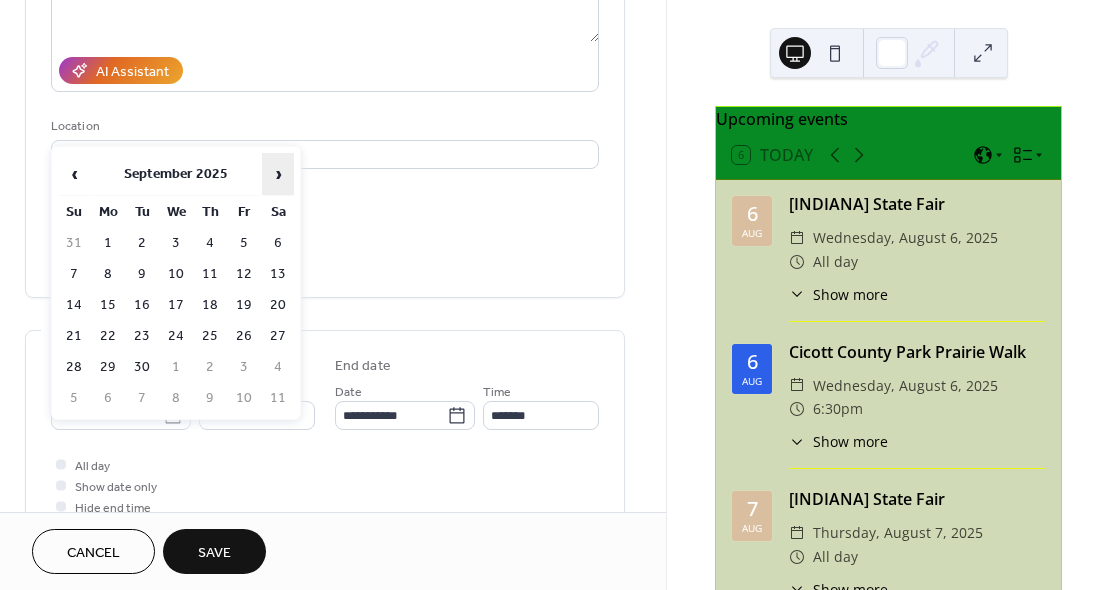click on "›" at bounding box center (278, 174) 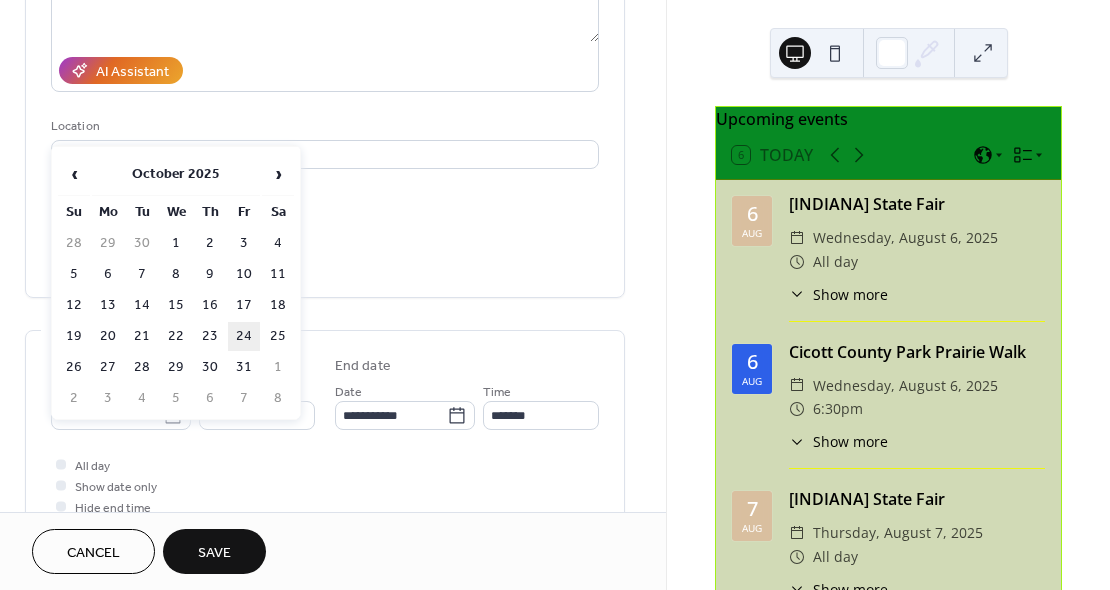 click on "24" at bounding box center [244, 336] 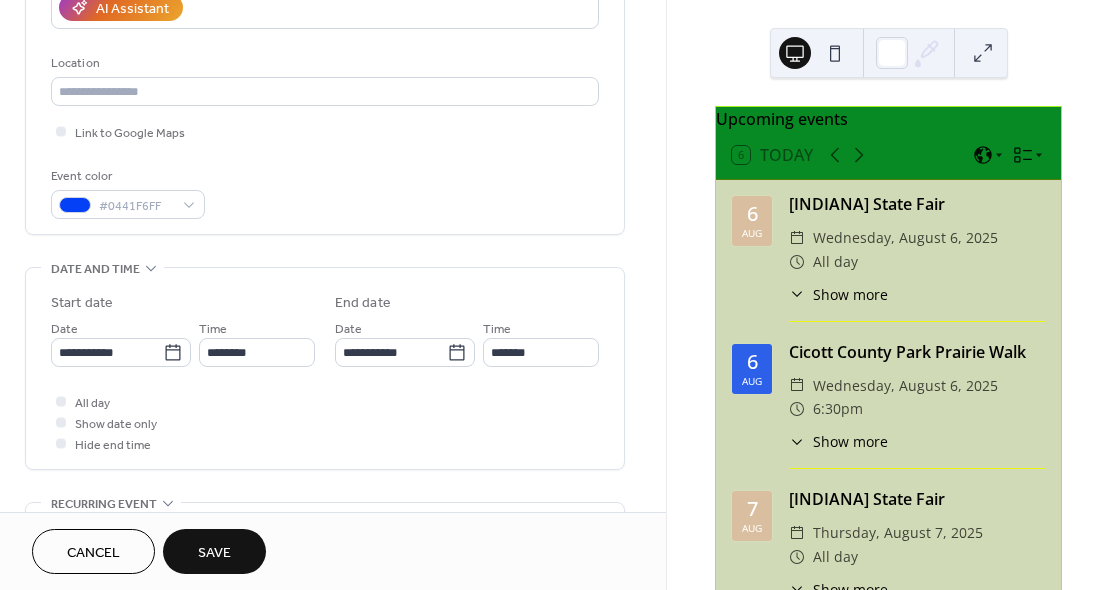 scroll, scrollTop: 396, scrollLeft: 0, axis: vertical 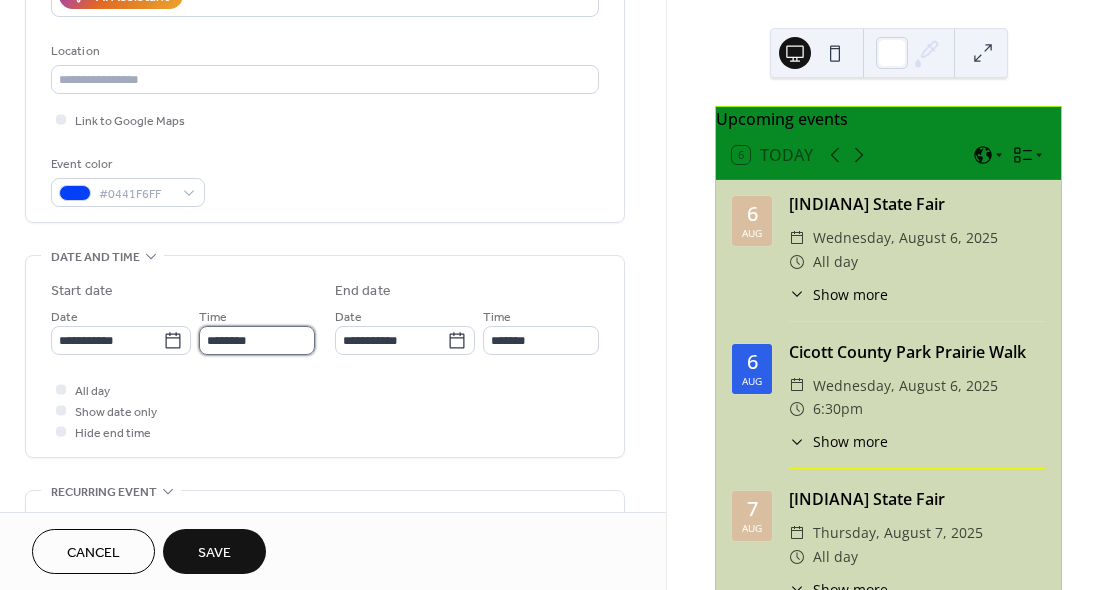 click on "********" at bounding box center [257, 340] 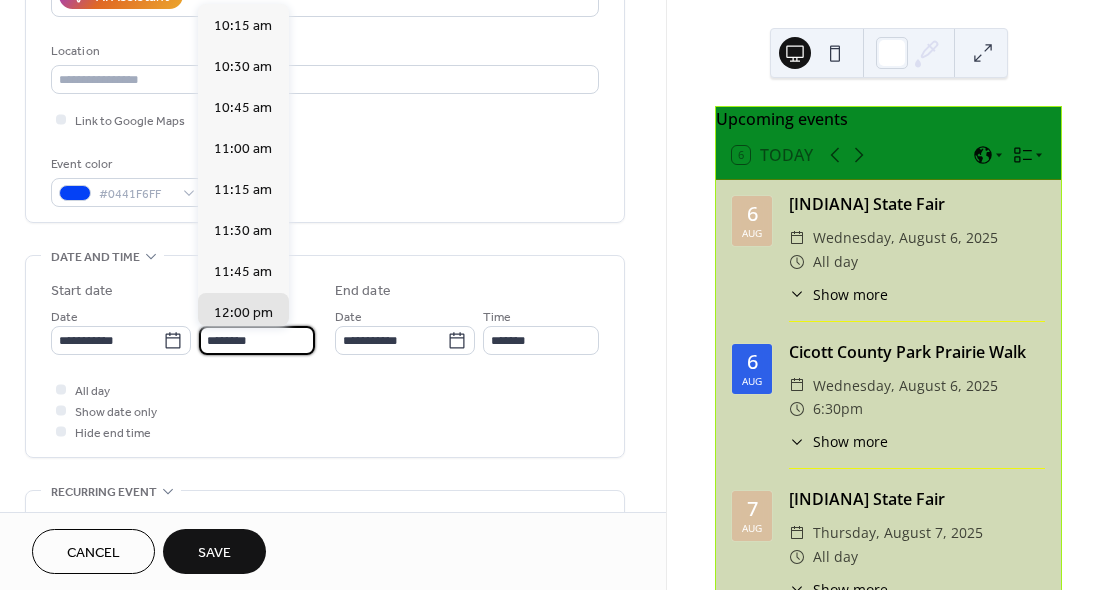 scroll, scrollTop: 1668, scrollLeft: 0, axis: vertical 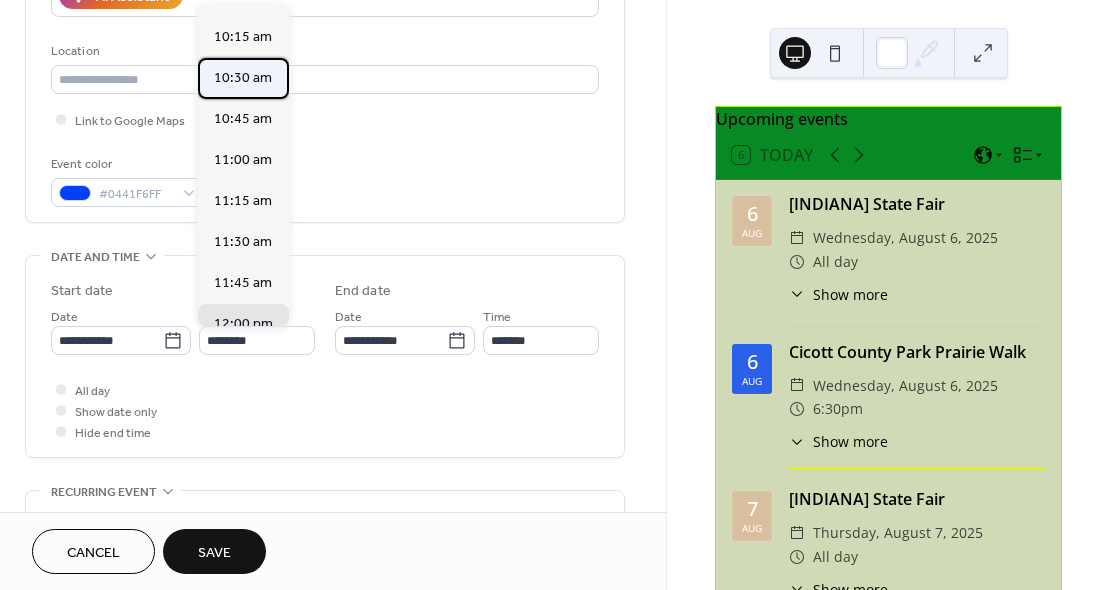 click on "10:30 am" at bounding box center [243, 78] 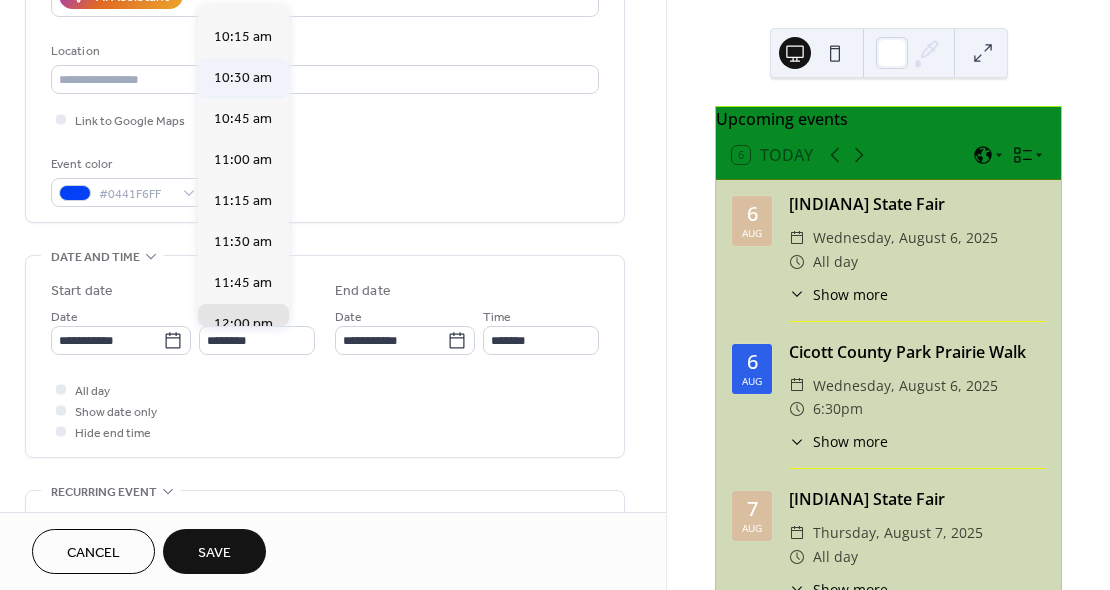 type on "********" 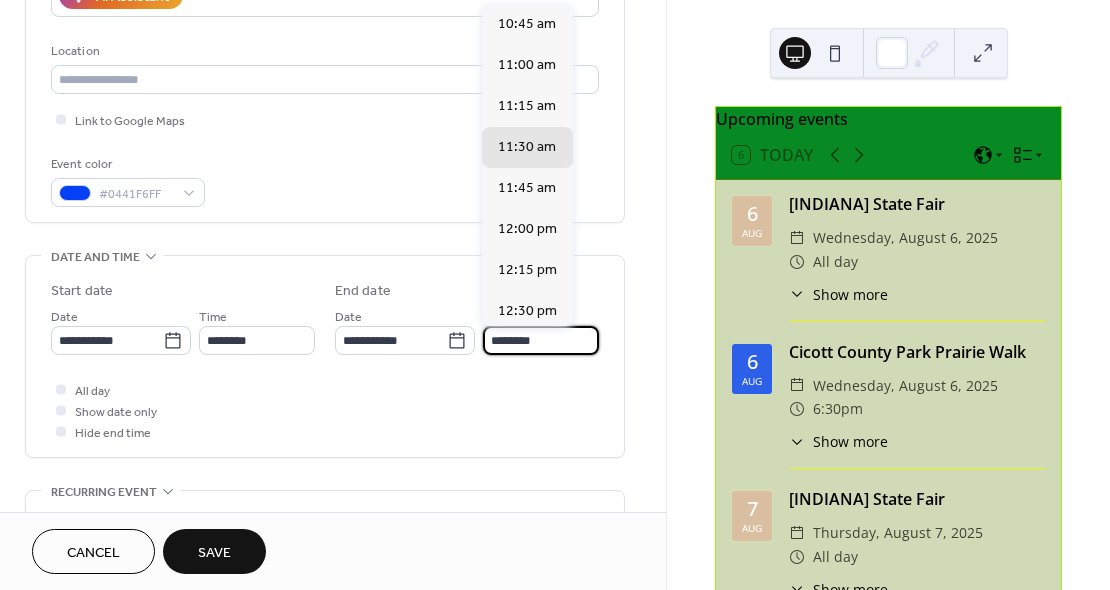click on "********" at bounding box center (541, 340) 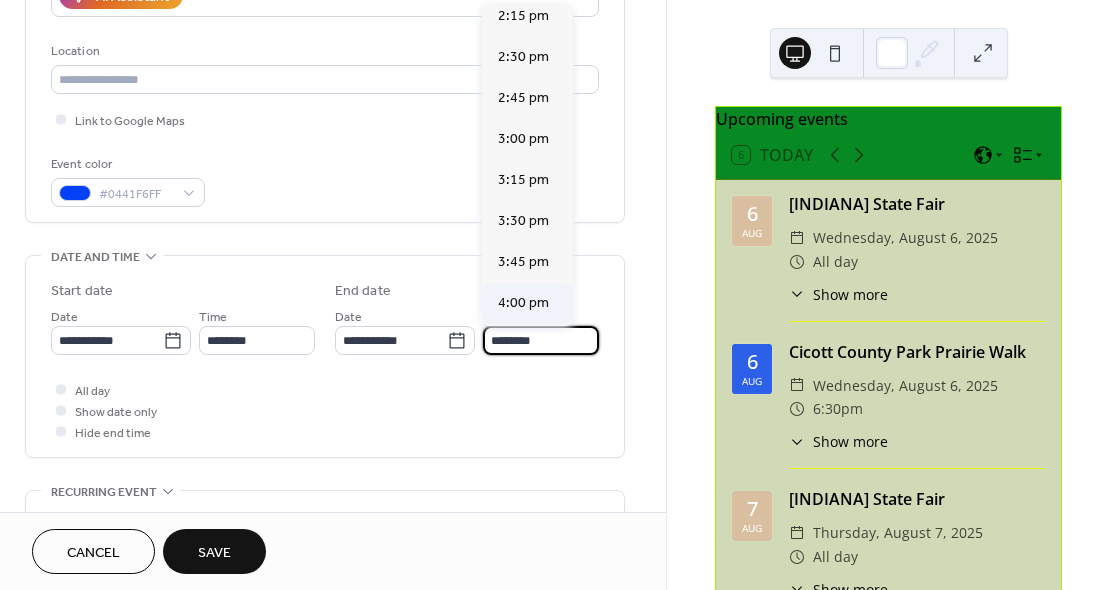 scroll, scrollTop: 592, scrollLeft: 0, axis: vertical 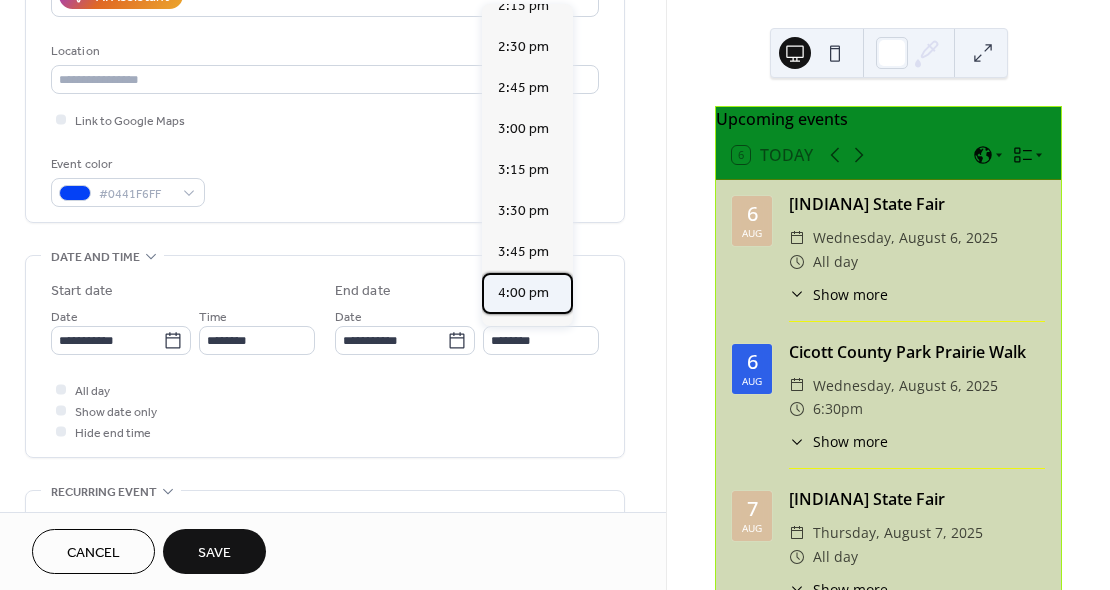 click on "4:00 pm" at bounding box center [523, 293] 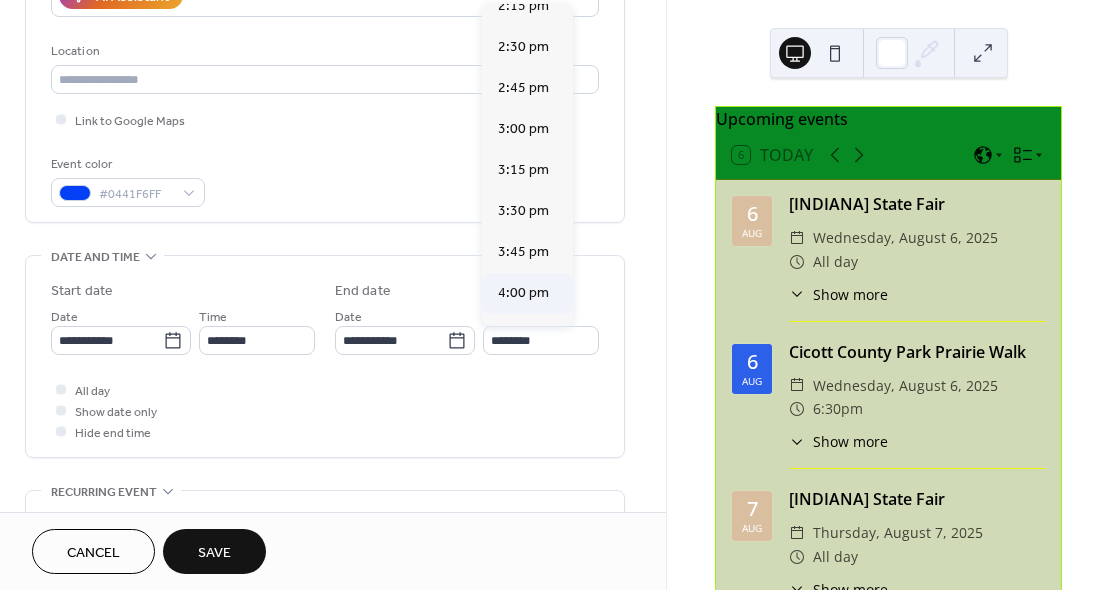 type on "*******" 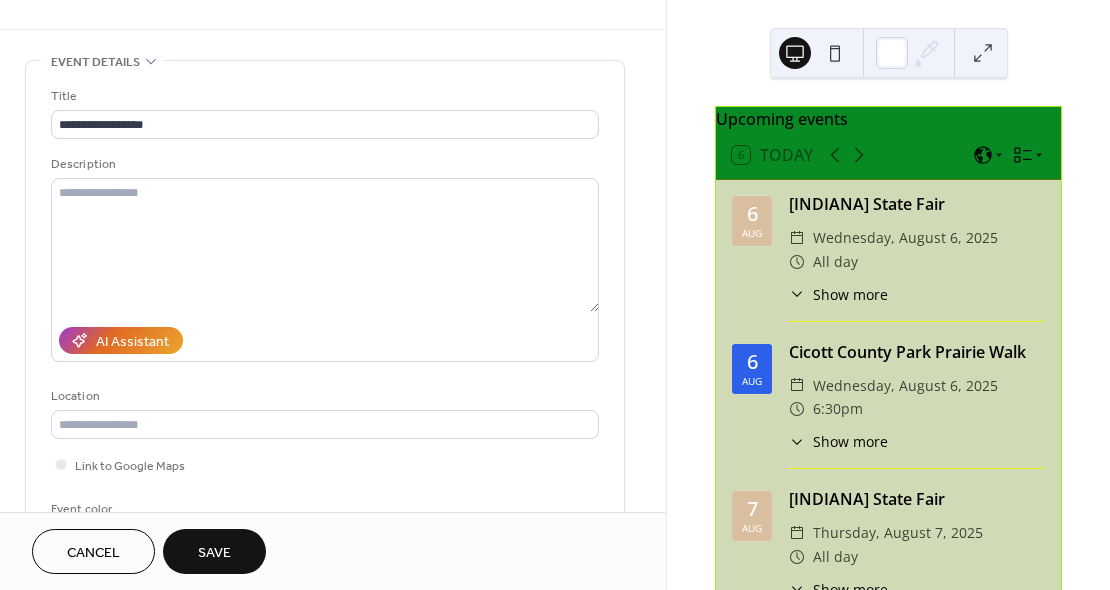 scroll, scrollTop: 49, scrollLeft: 0, axis: vertical 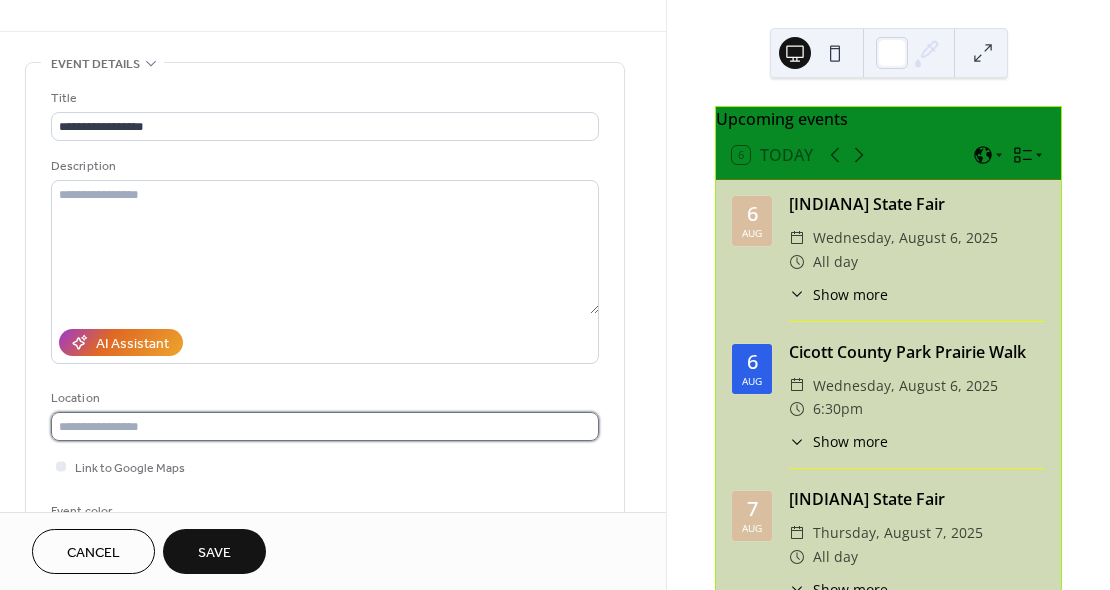 click at bounding box center (325, 426) 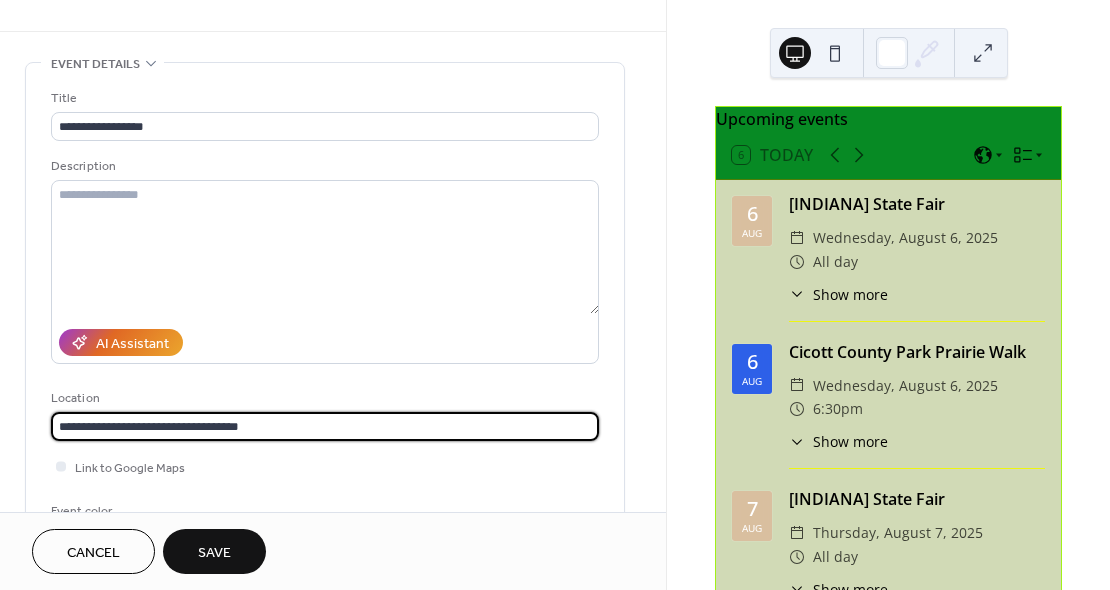 type on "**********" 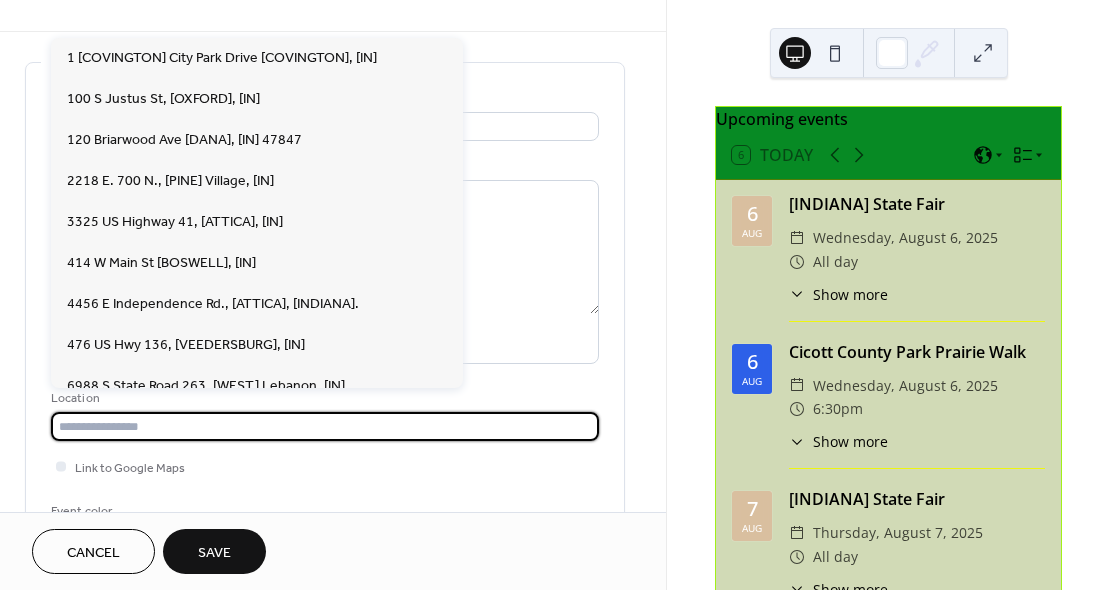 click at bounding box center [325, 426] 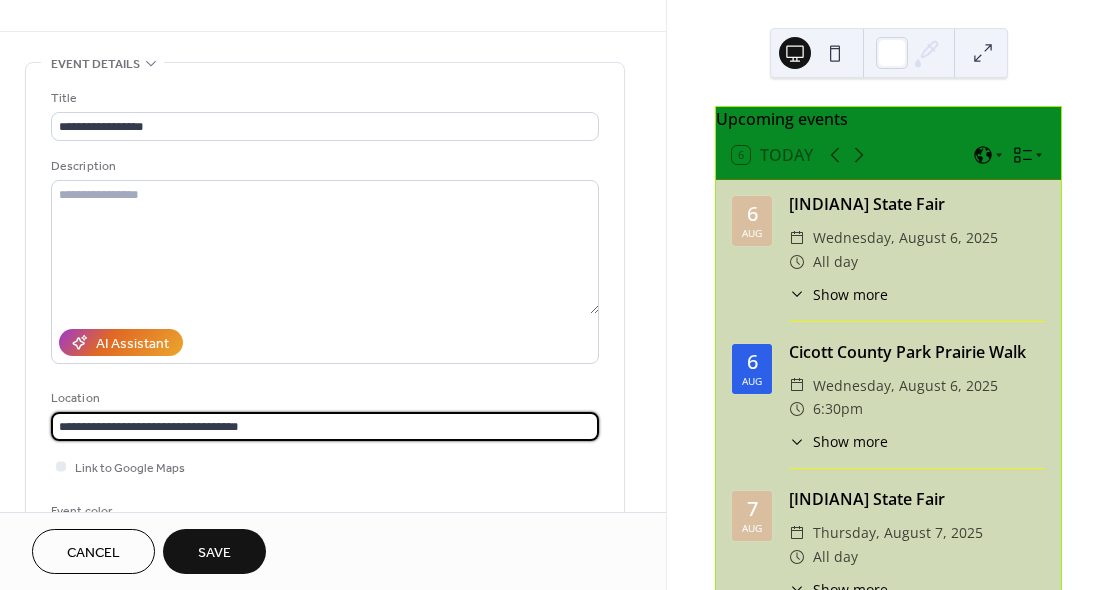 type on "**********" 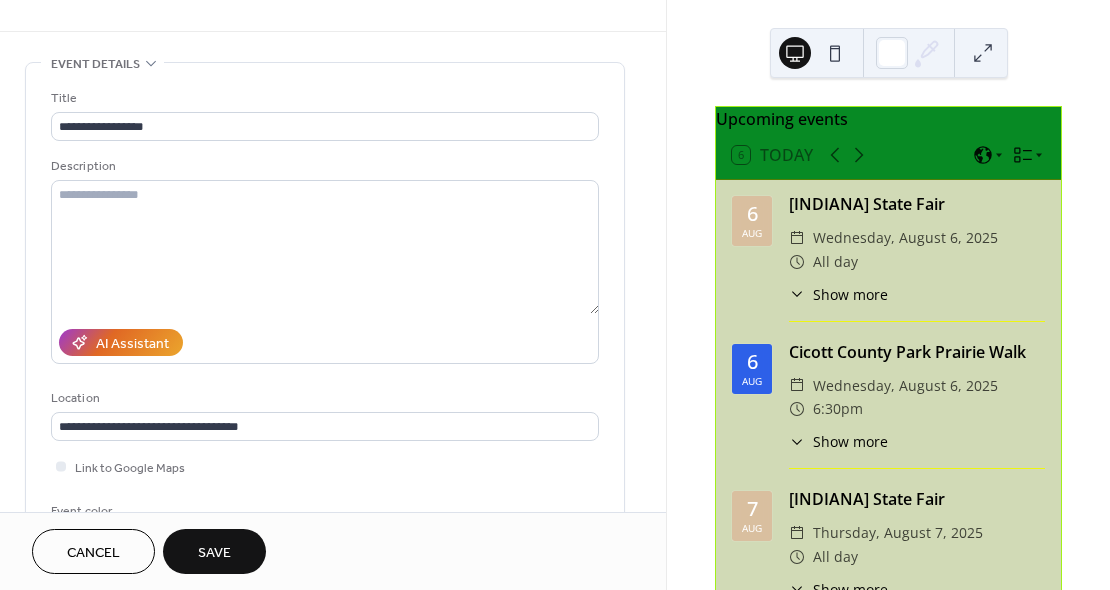 scroll, scrollTop: 0, scrollLeft: 0, axis: both 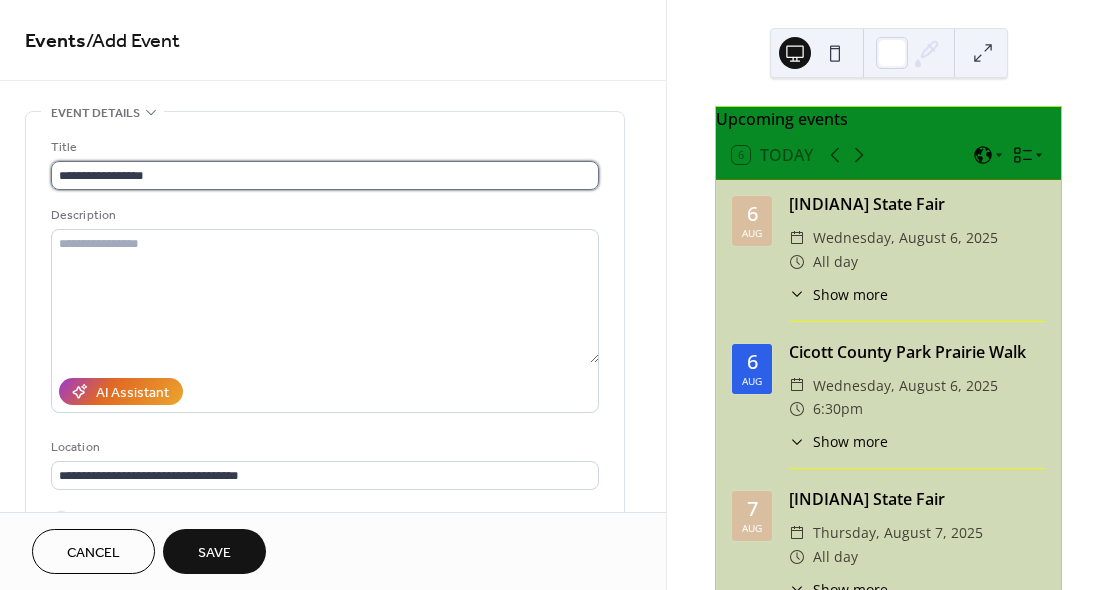 click on "**********" at bounding box center (325, 175) 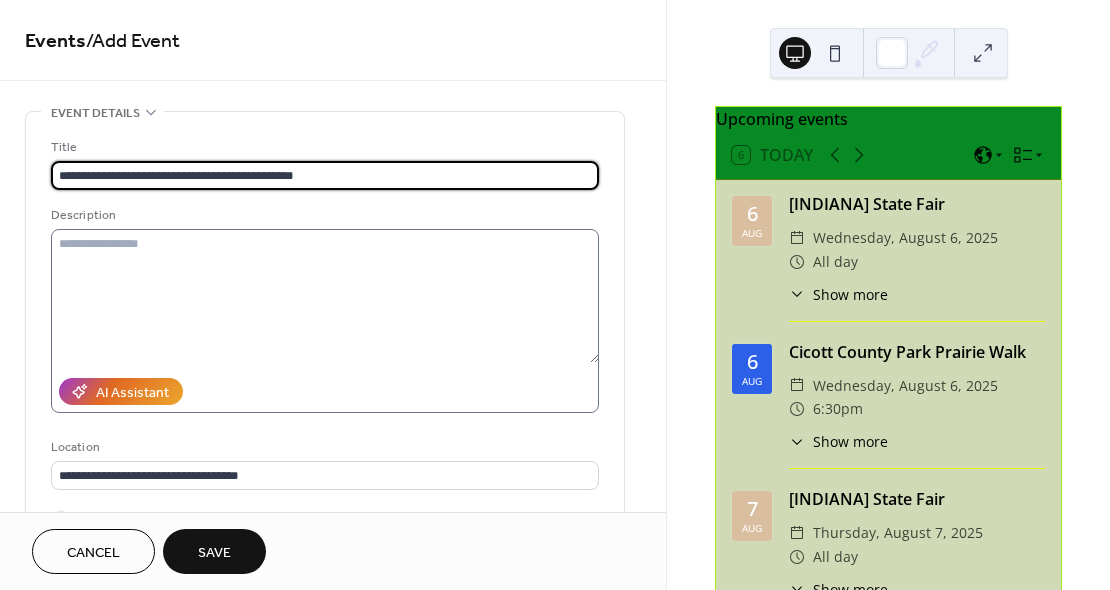 type on "**********" 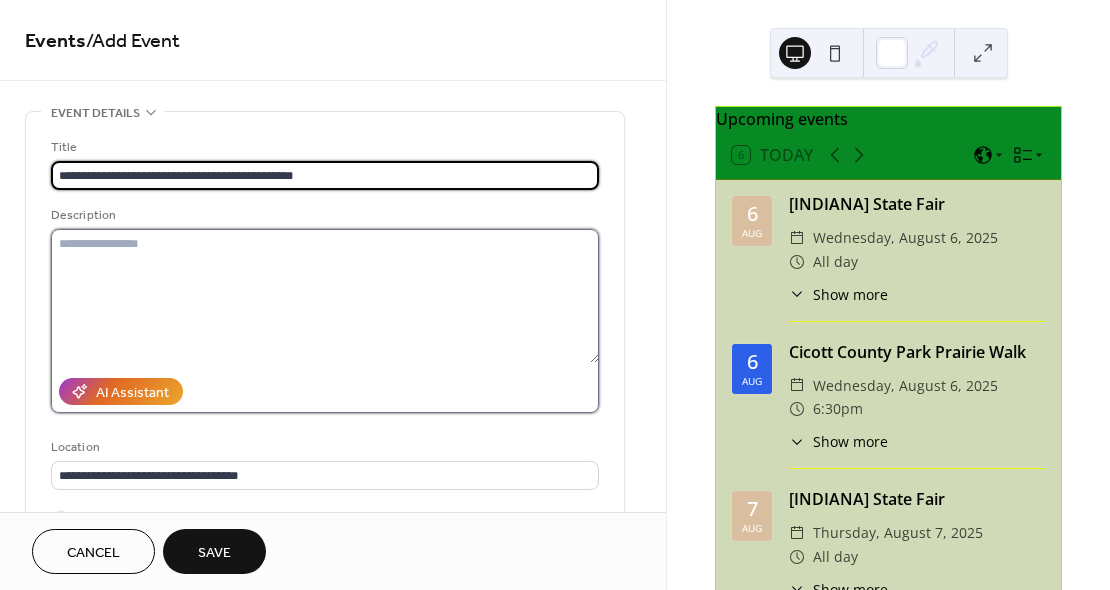click at bounding box center (325, 296) 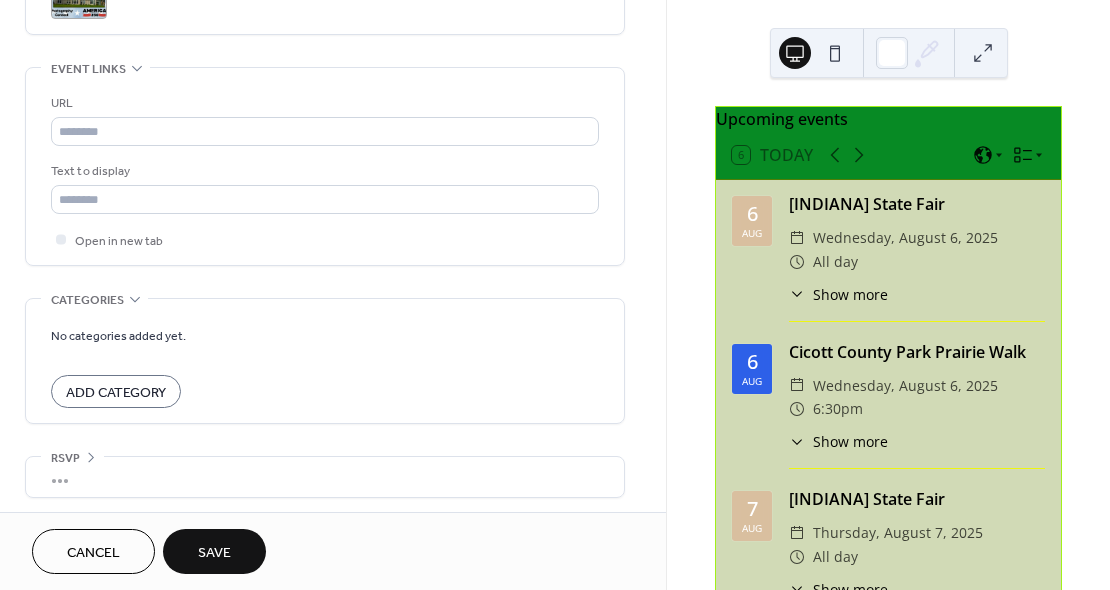 scroll, scrollTop: 1058, scrollLeft: 0, axis: vertical 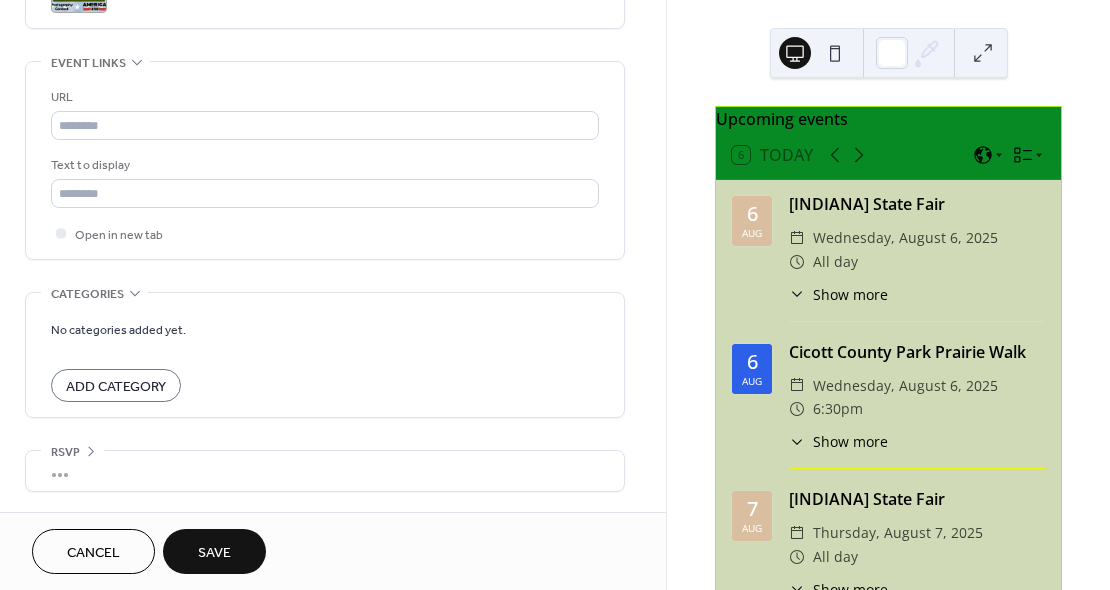 type on "**********" 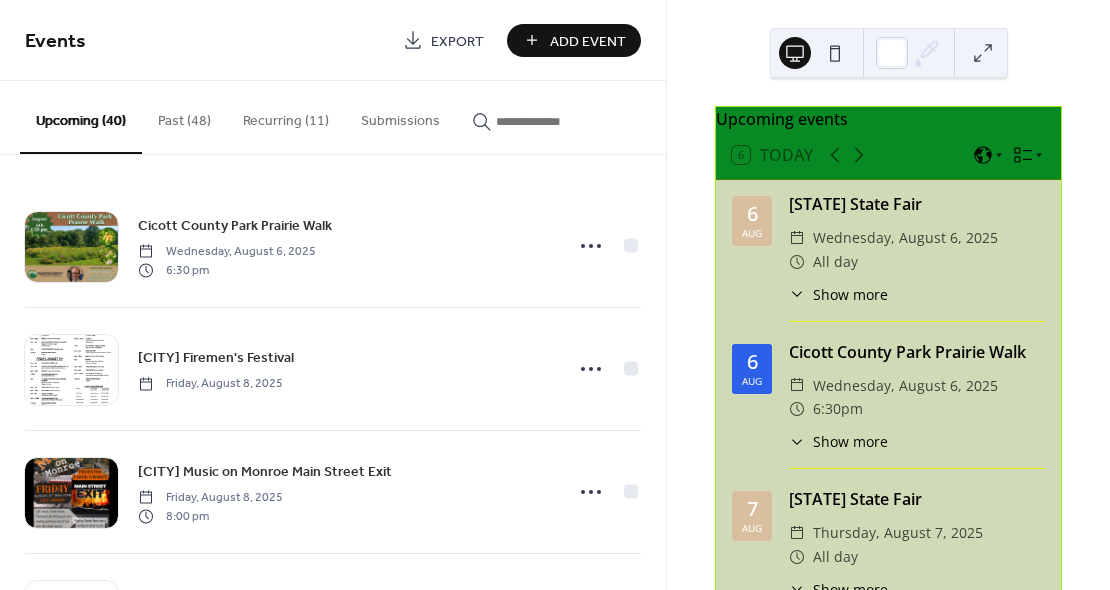 scroll, scrollTop: 0, scrollLeft: 0, axis: both 